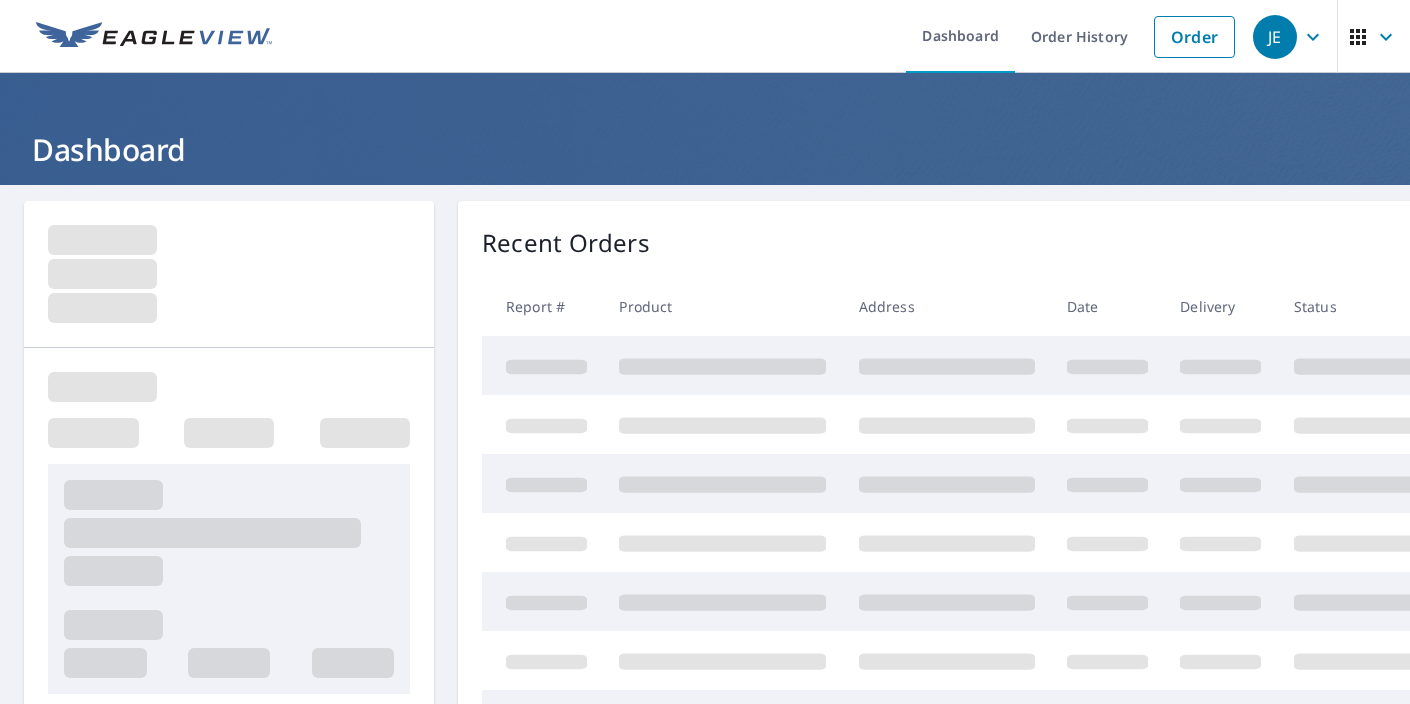 scroll, scrollTop: 0, scrollLeft: 0, axis: both 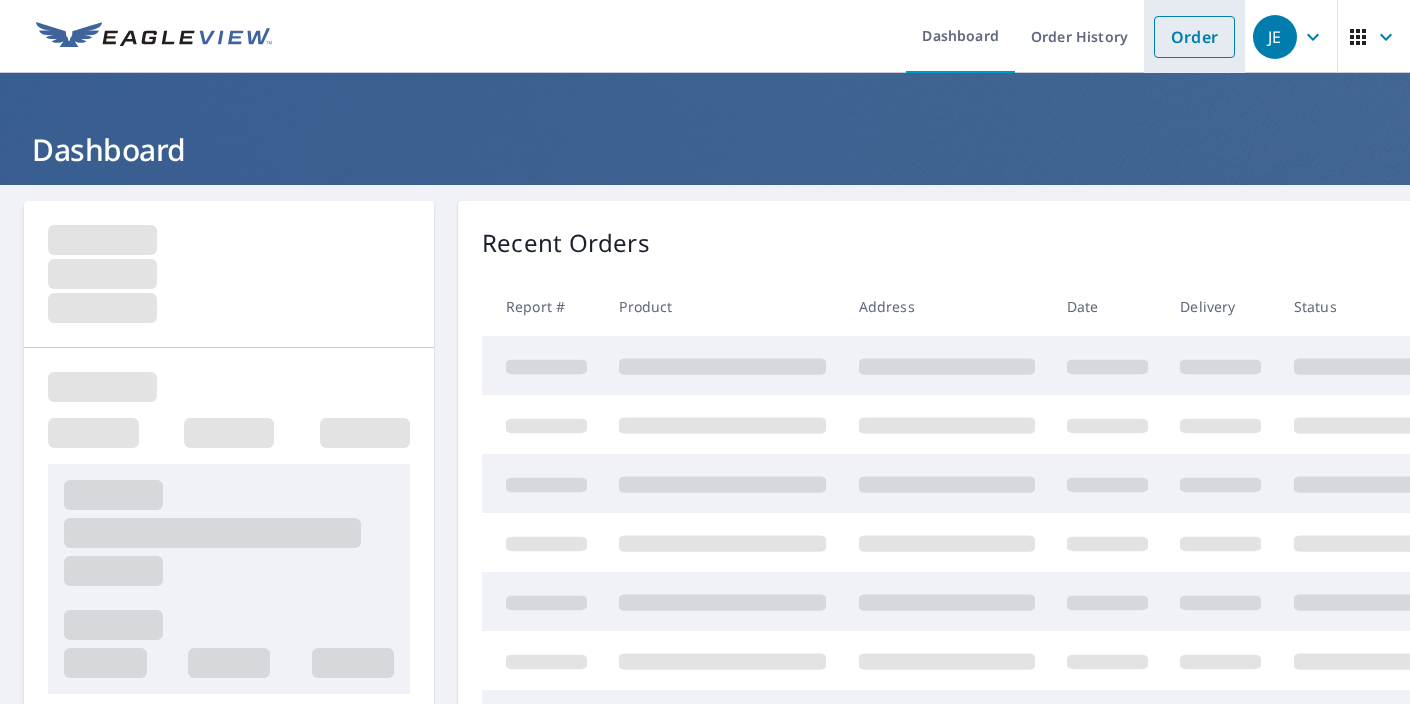click on "Order" at bounding box center (1194, 37) 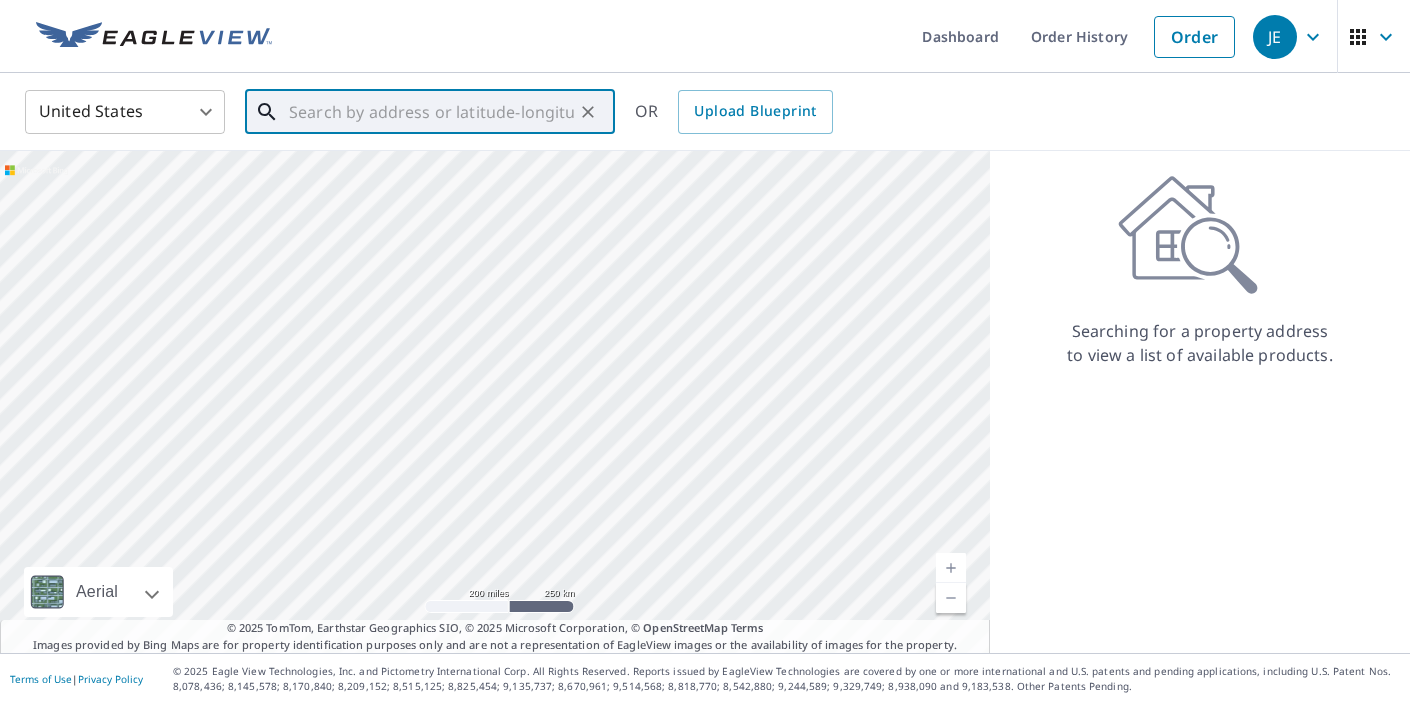 click at bounding box center (431, 112) 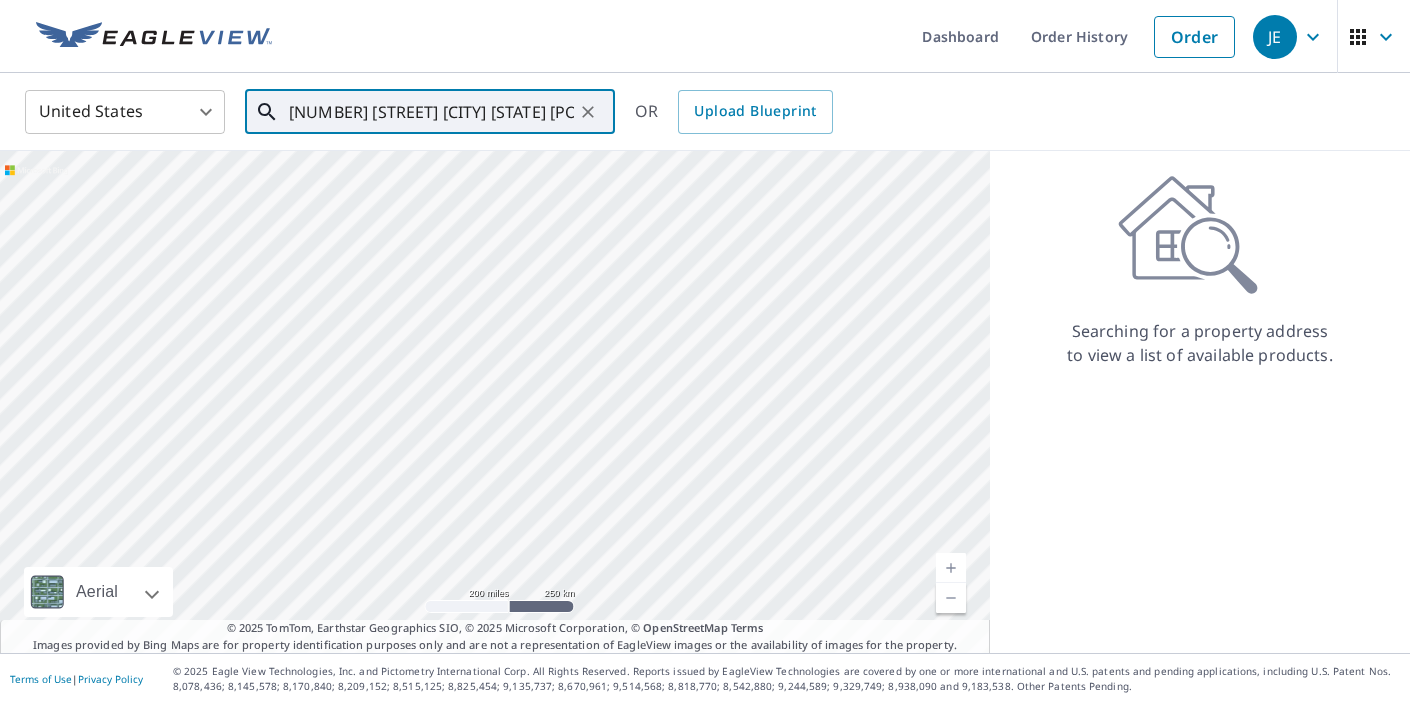 scroll, scrollTop: 0, scrollLeft: 7, axis: horizontal 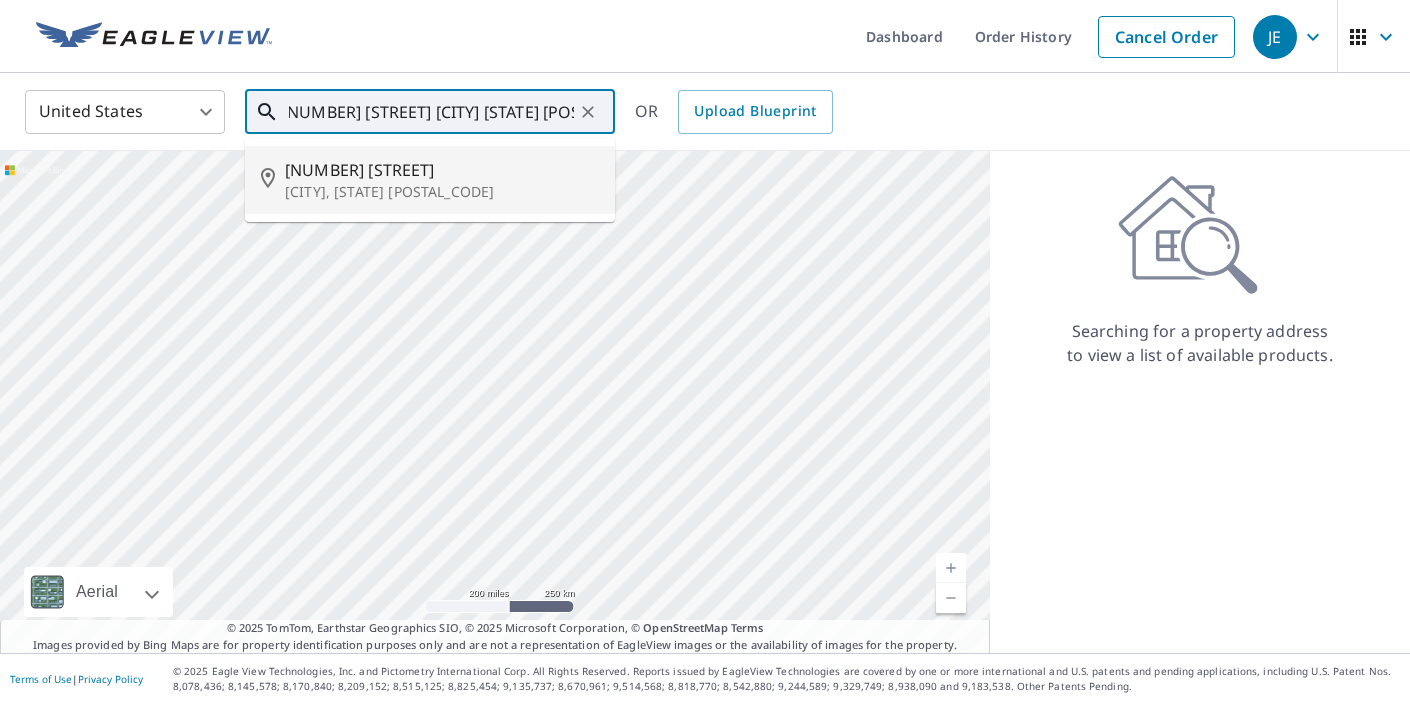 click on "[NUMBER] [STREET]" at bounding box center (442, 170) 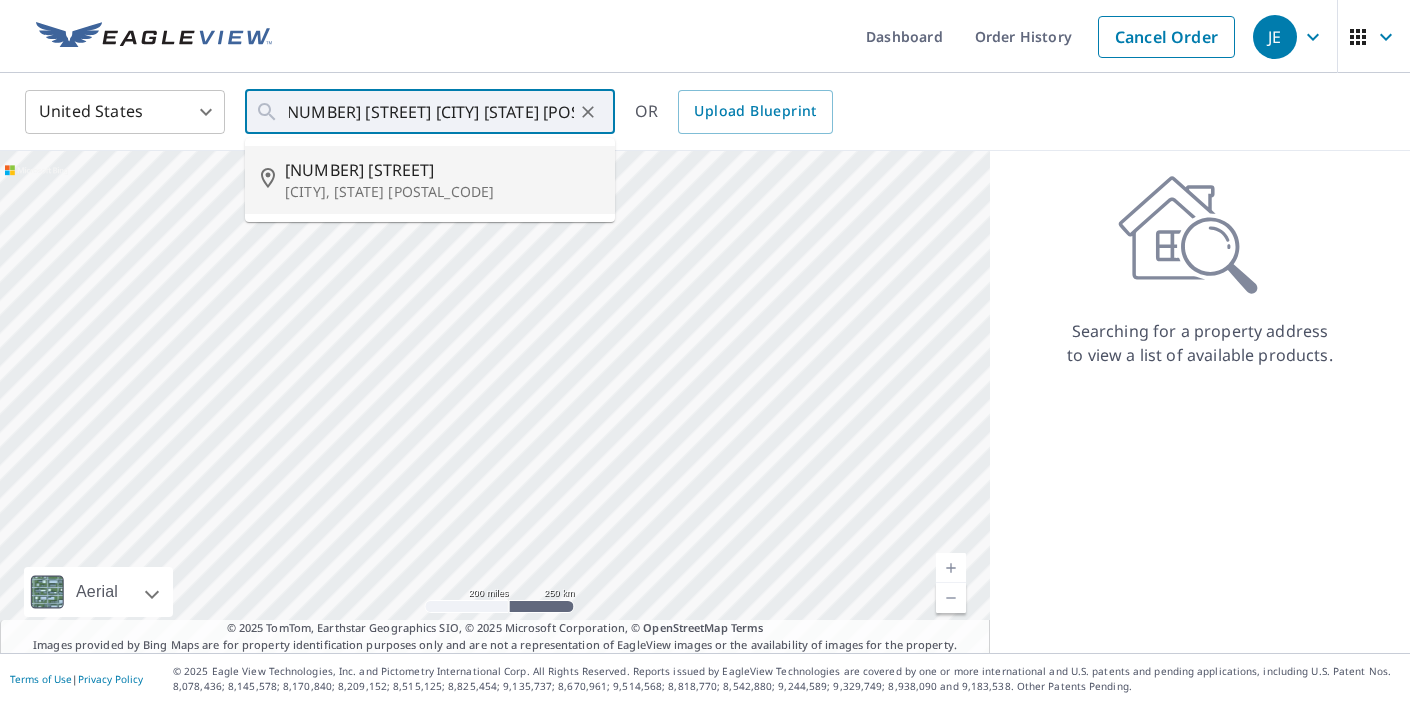 type on "[NUMBER] [STREET] [CITY], [STATE] [POSTAL_CODE]" 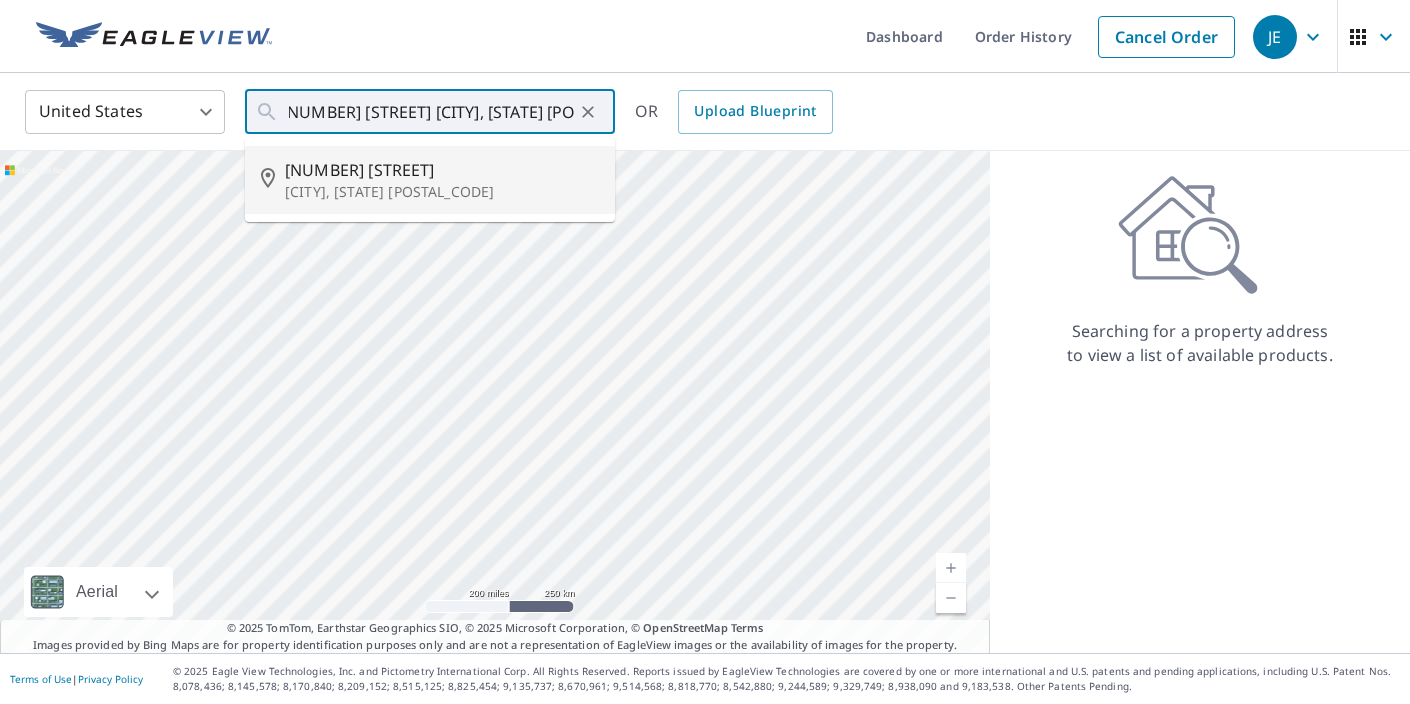 scroll, scrollTop: 0, scrollLeft: 0, axis: both 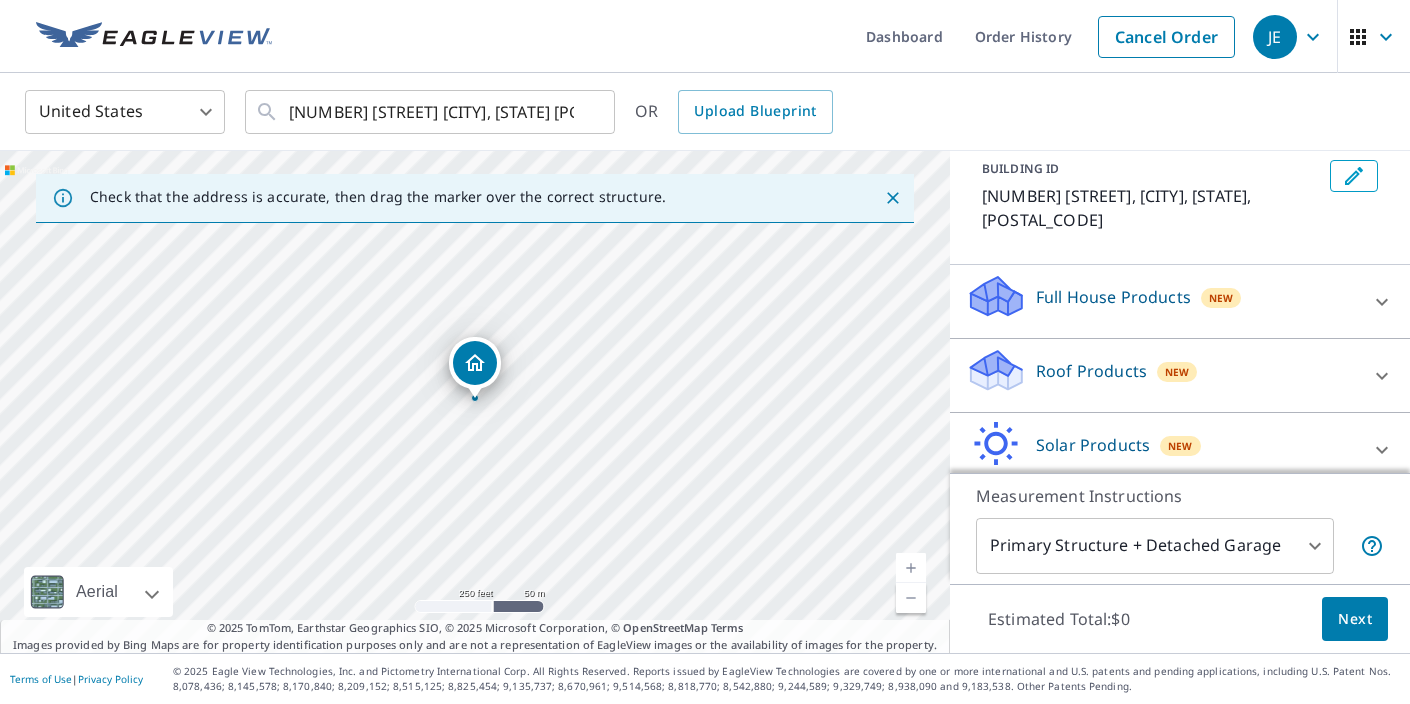 click on "Roof Products" at bounding box center (1091, 371) 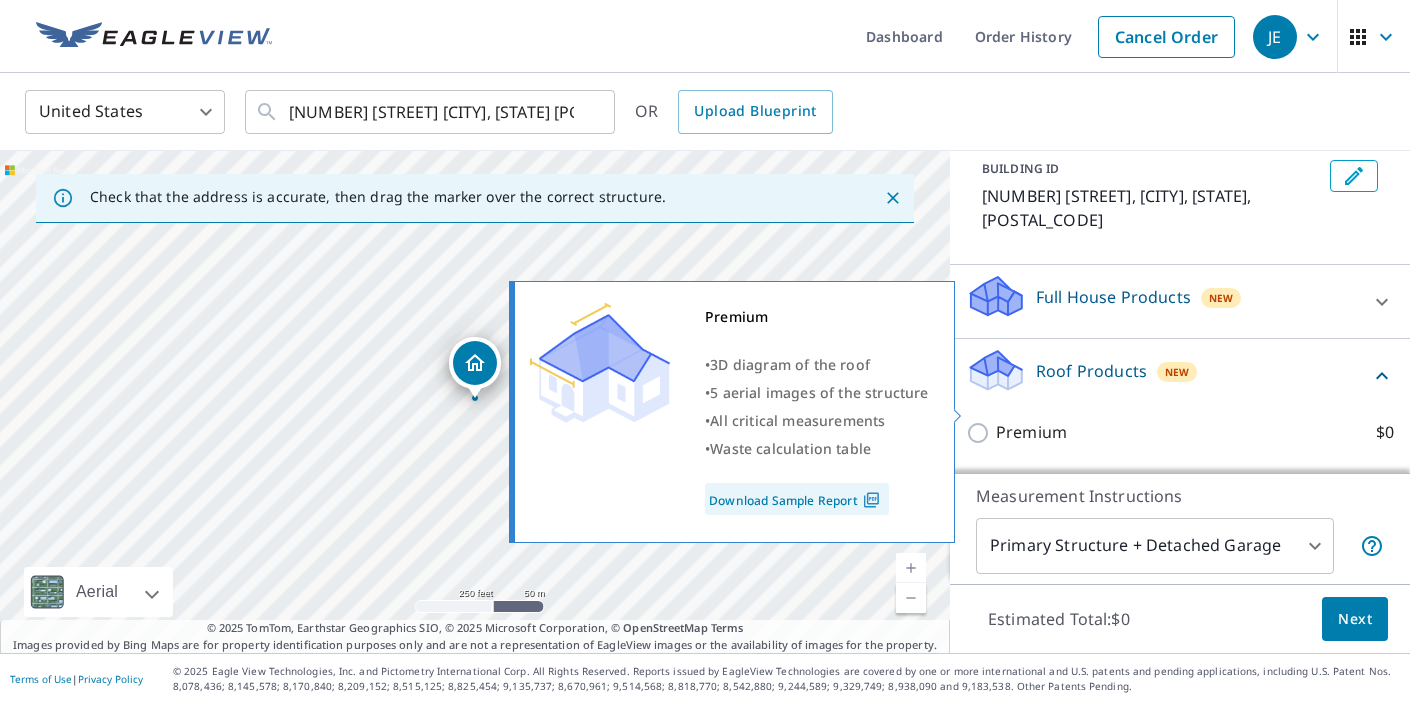 click on "Premium $0" at bounding box center (981, 433) 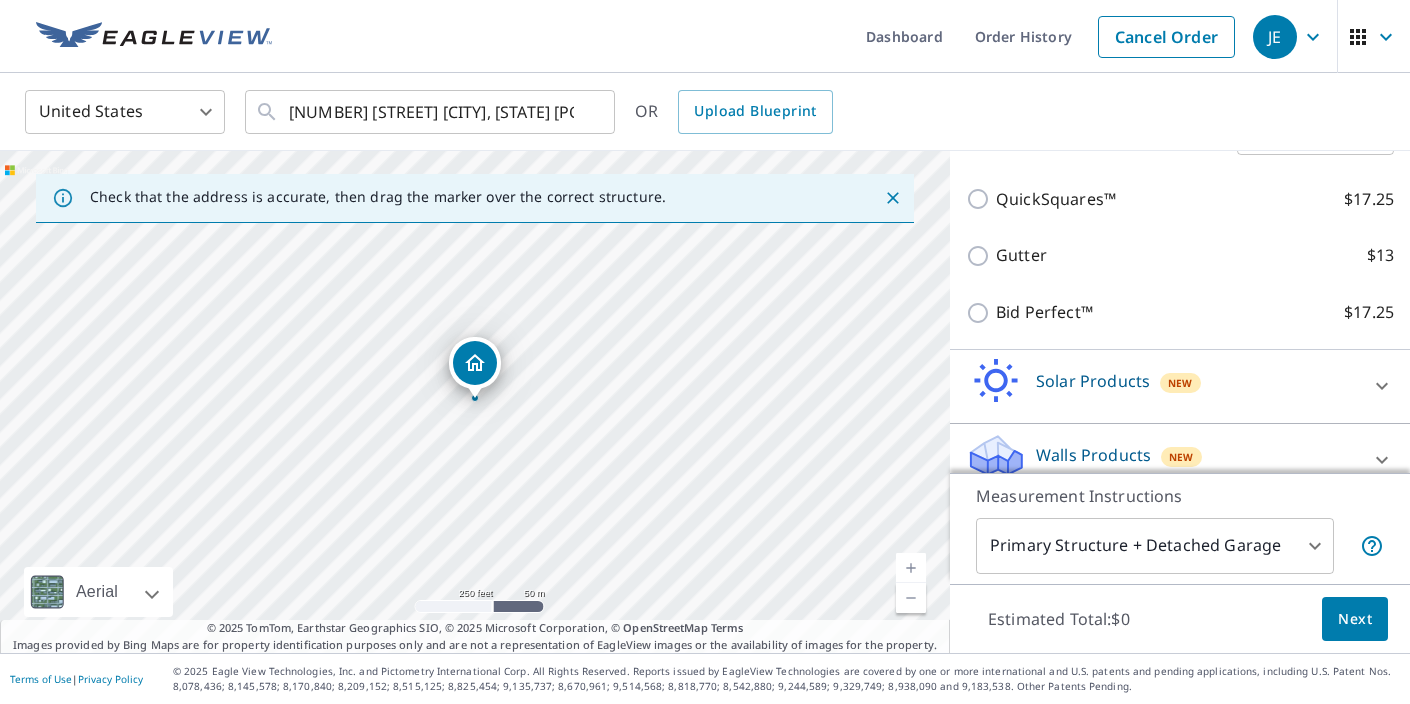 scroll, scrollTop: 475, scrollLeft: 0, axis: vertical 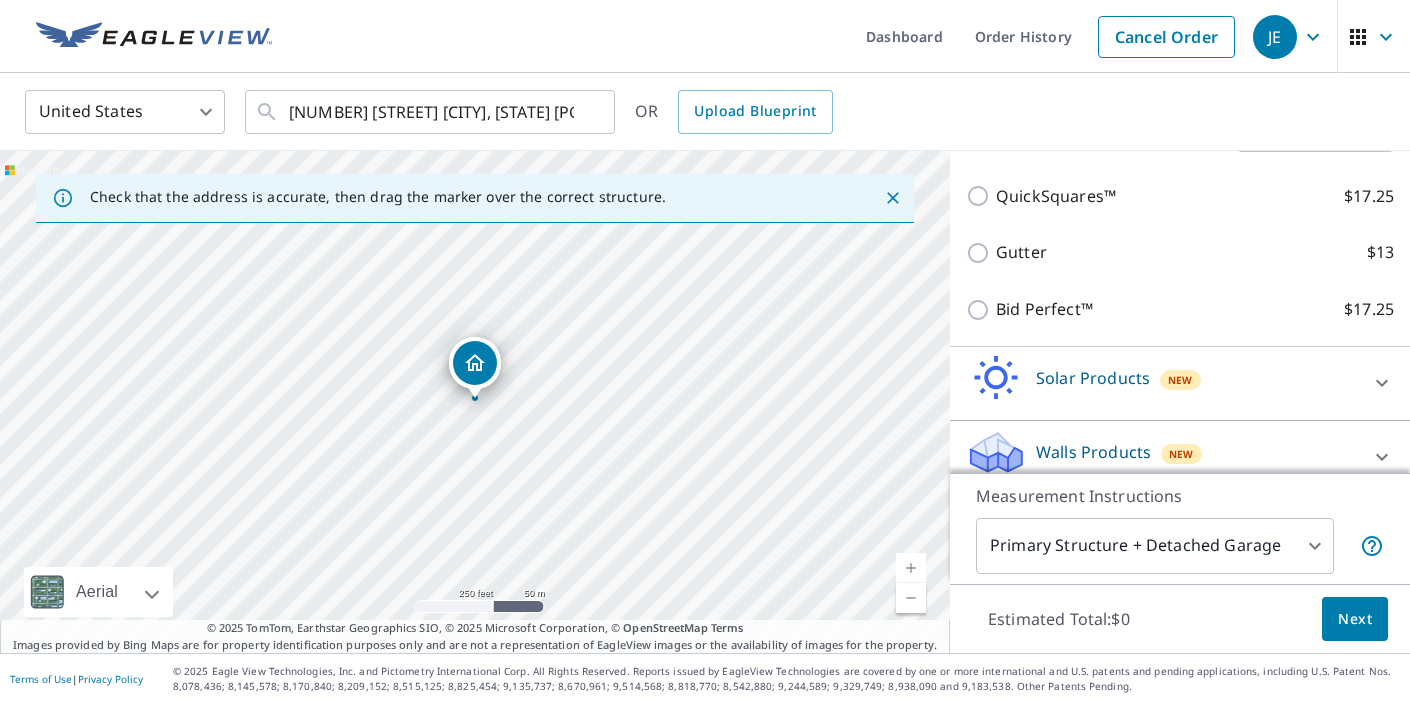 click on "Next" at bounding box center [1355, 619] 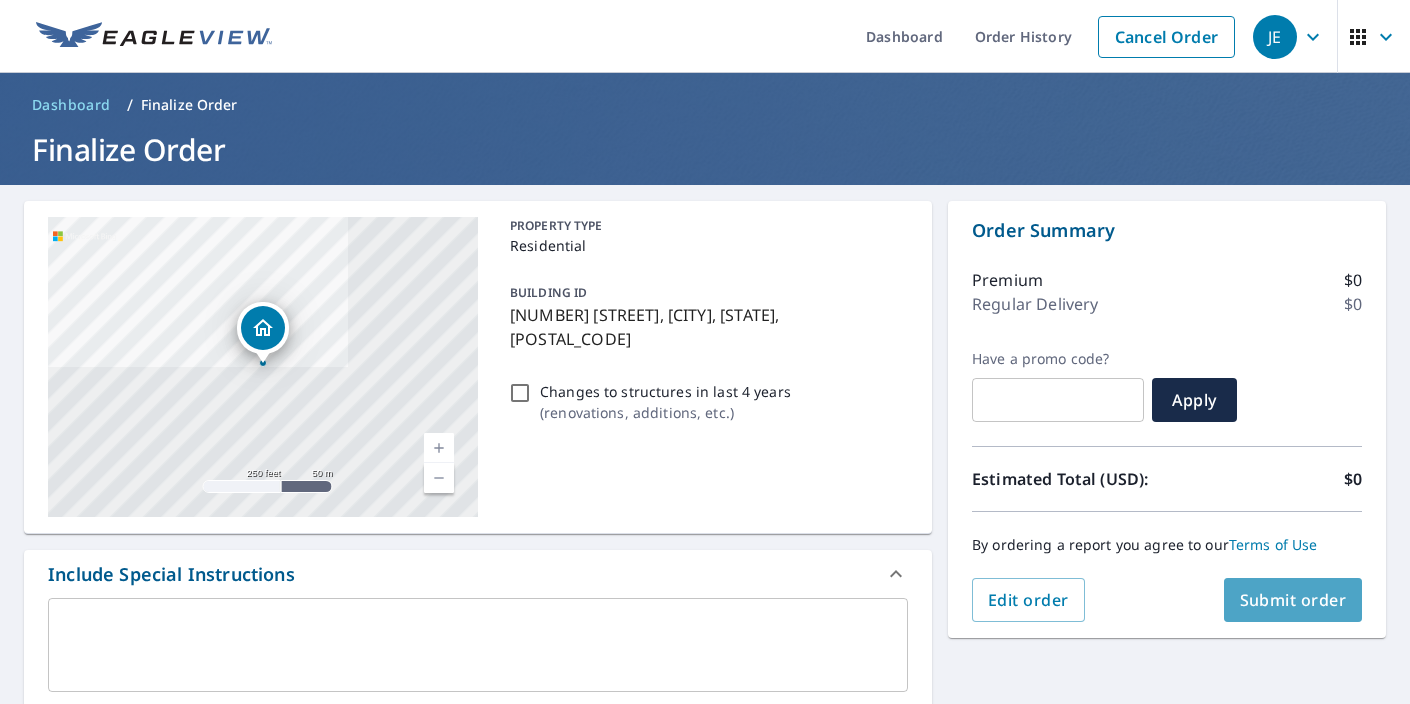 click on "Submit order" at bounding box center [1293, 600] 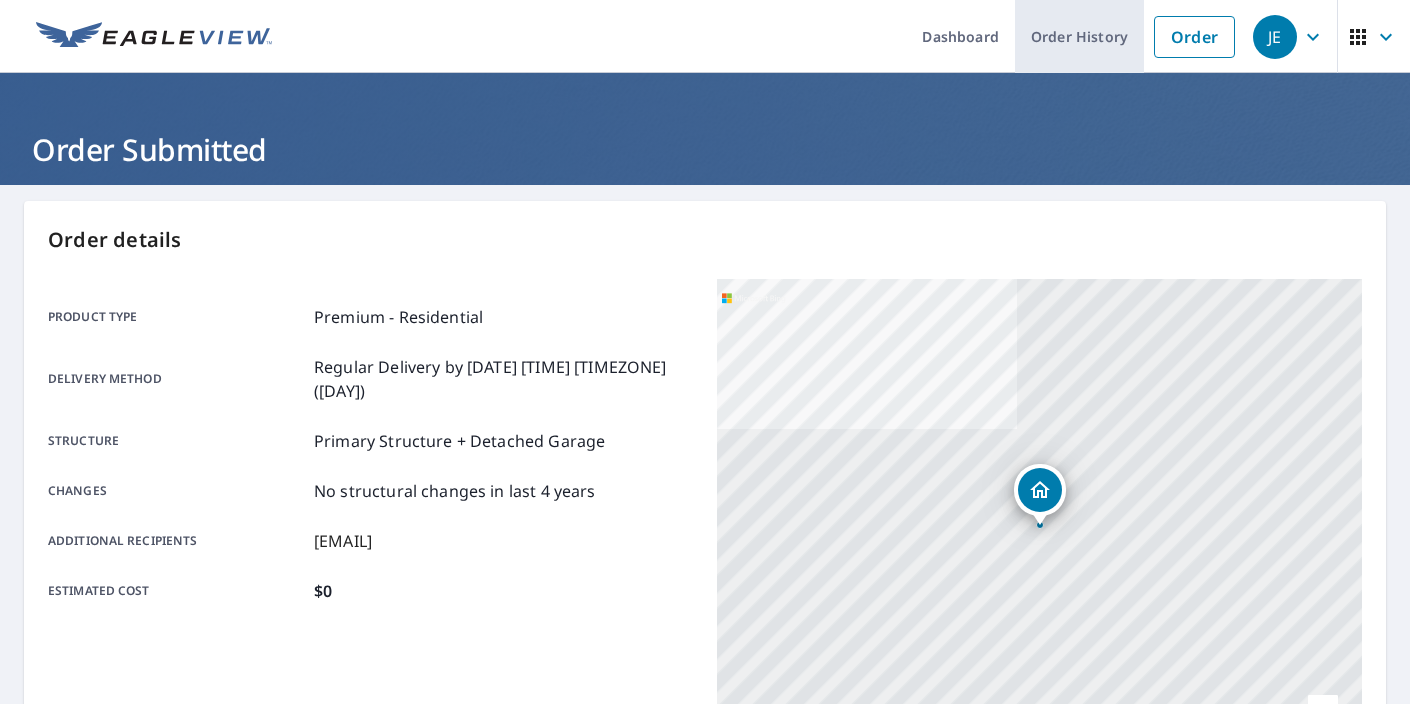 click on "Order History" at bounding box center (1079, 36) 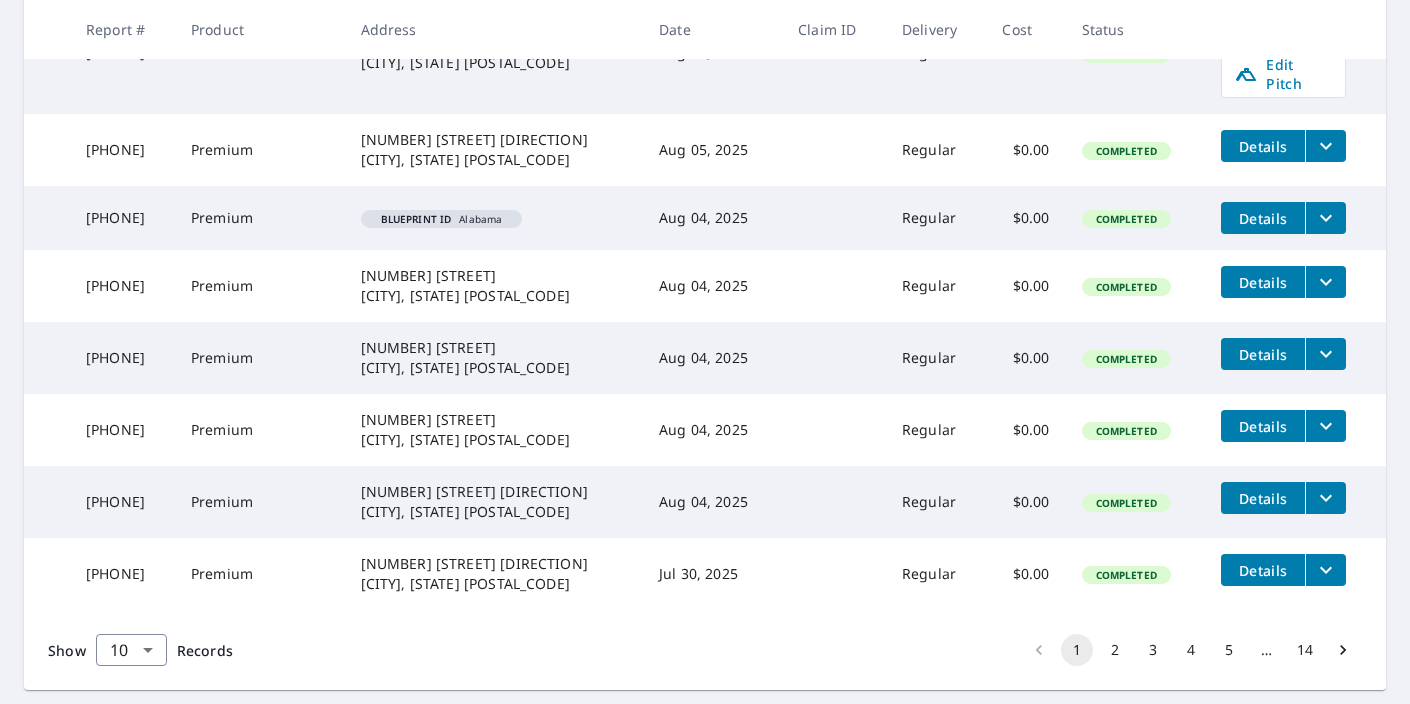 scroll, scrollTop: 598, scrollLeft: 0, axis: vertical 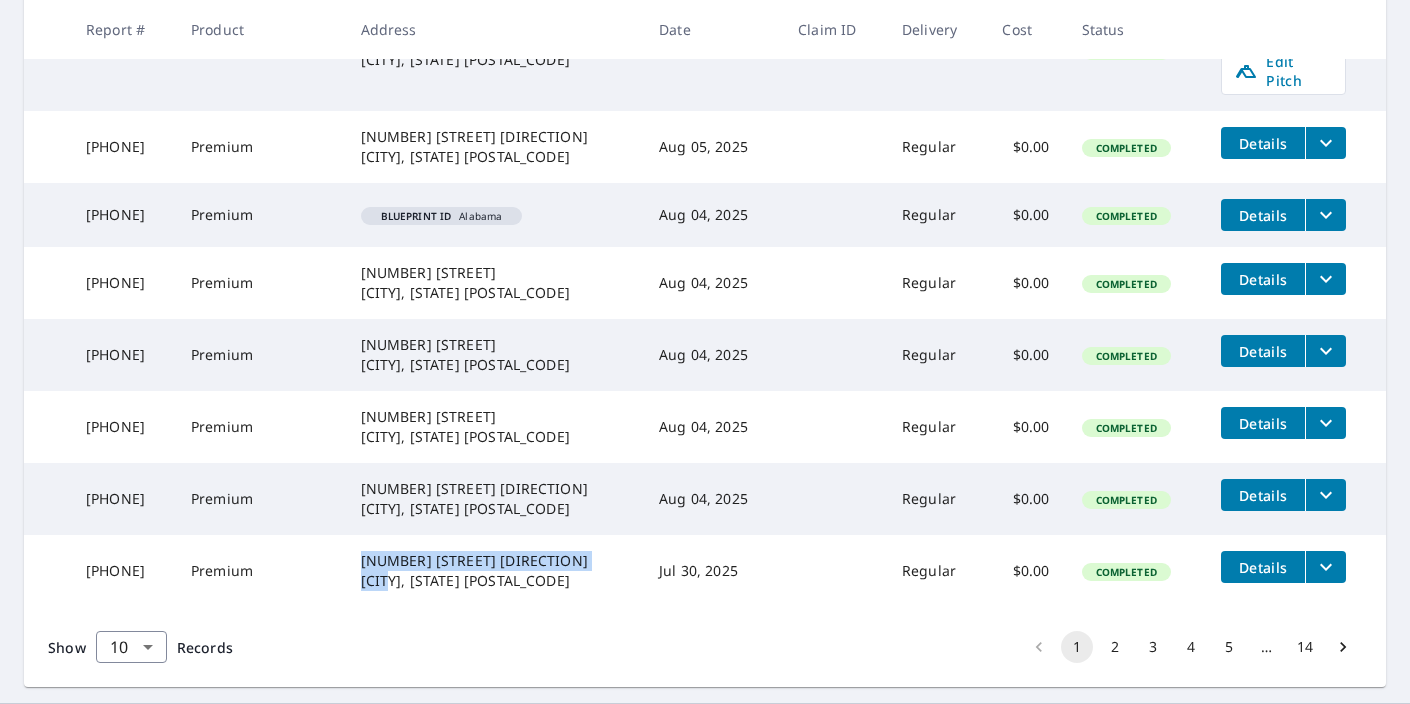 drag, startPoint x: 382, startPoint y: 548, endPoint x: 509, endPoint y: 571, distance: 129.06587 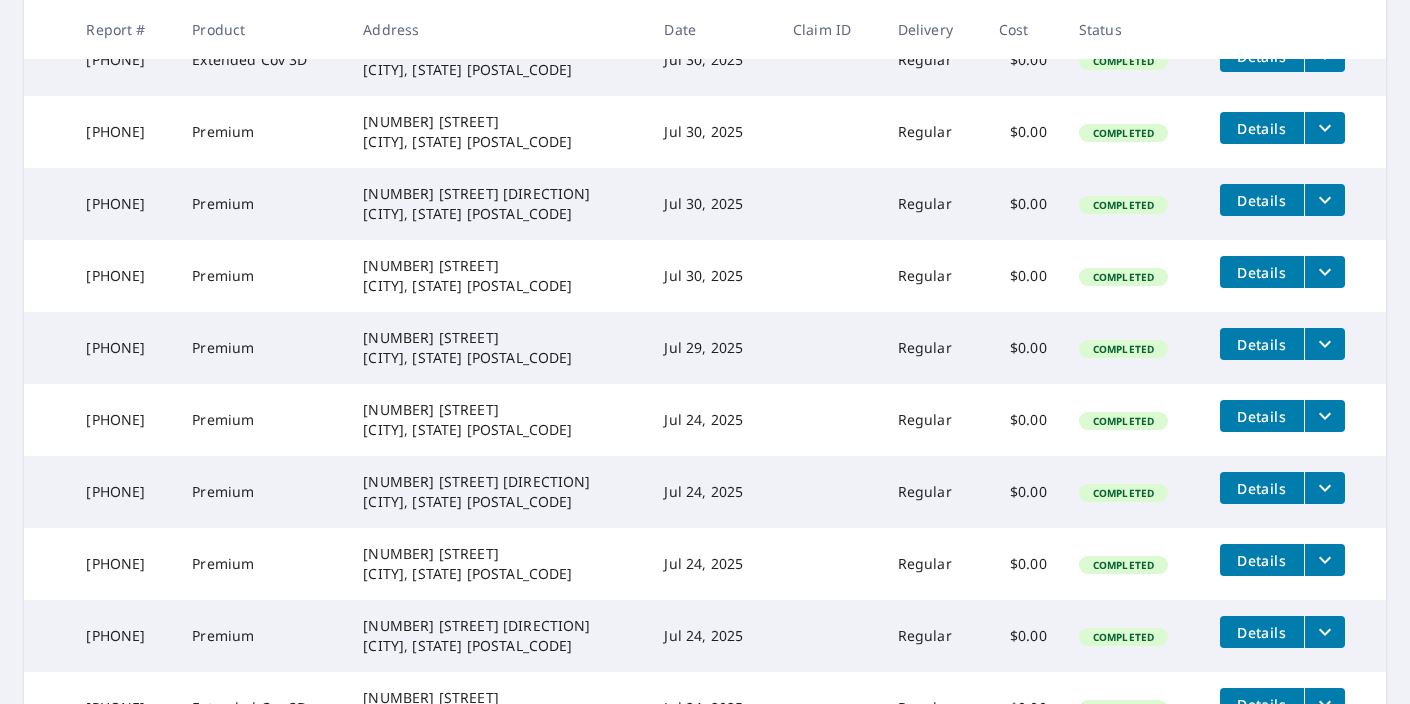 scroll, scrollTop: 407, scrollLeft: 0, axis: vertical 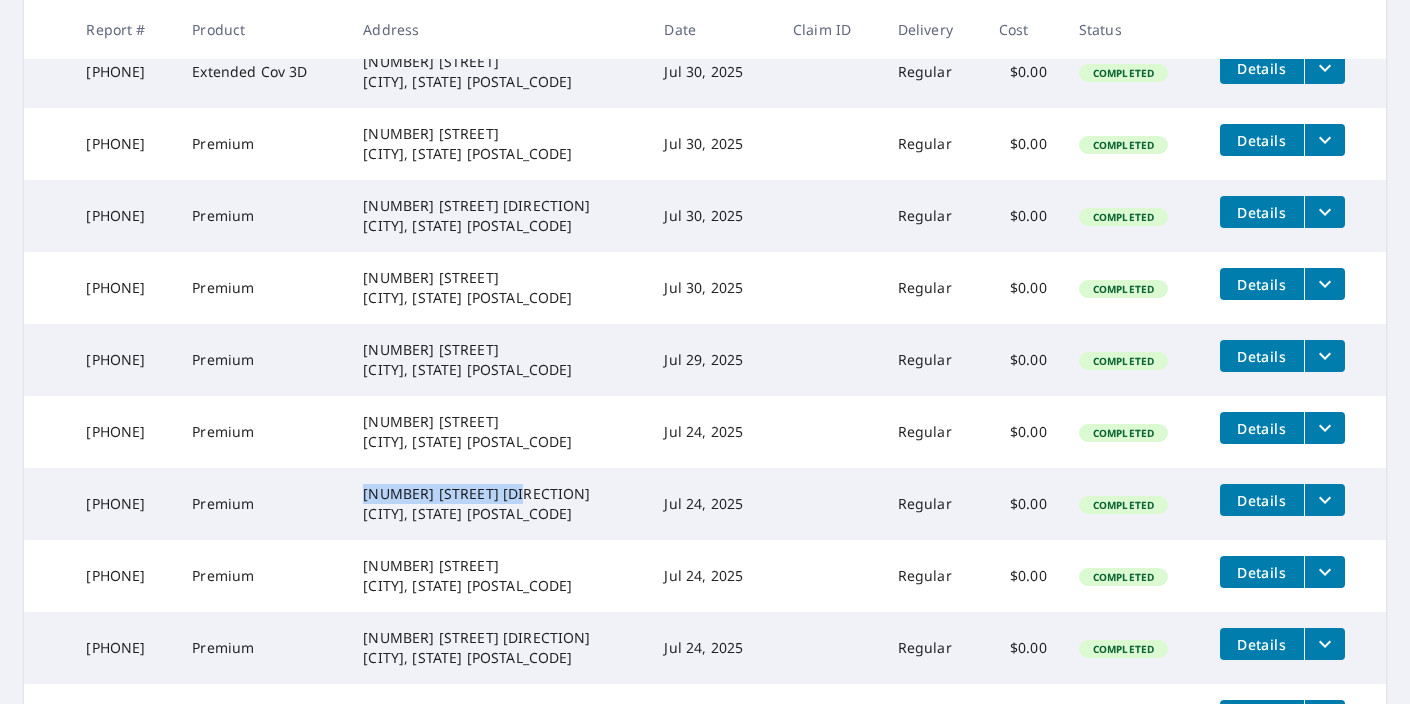 drag, startPoint x: 385, startPoint y: 496, endPoint x: 559, endPoint y: 499, distance: 174.02586 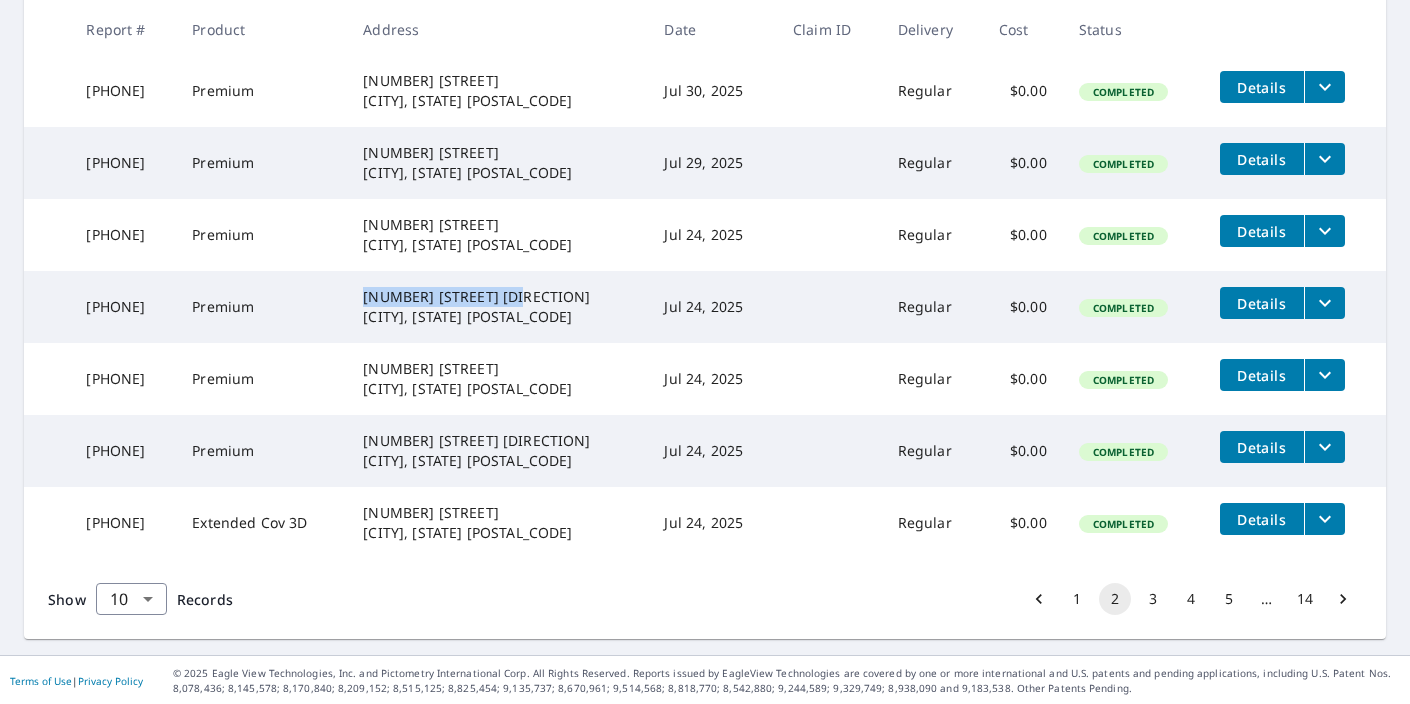 scroll, scrollTop: 606, scrollLeft: 0, axis: vertical 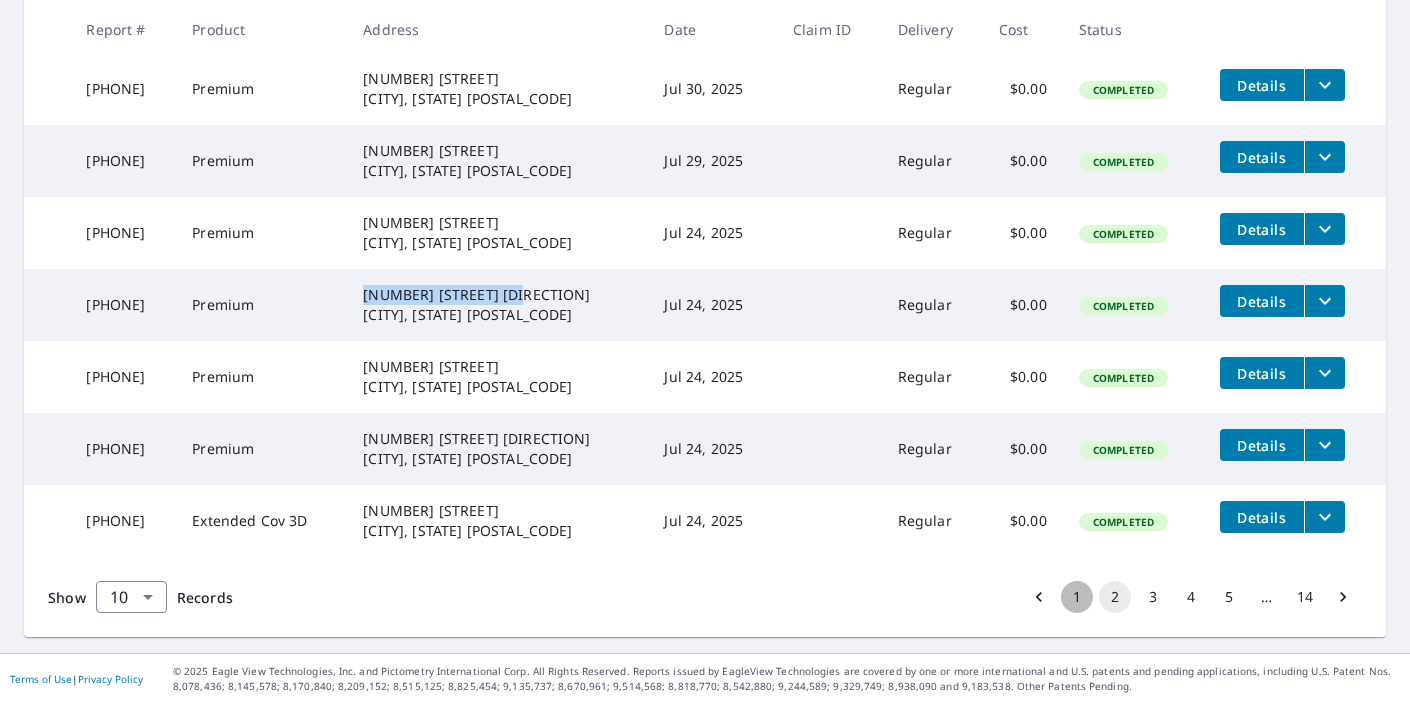 click on "1" at bounding box center [1077, 597] 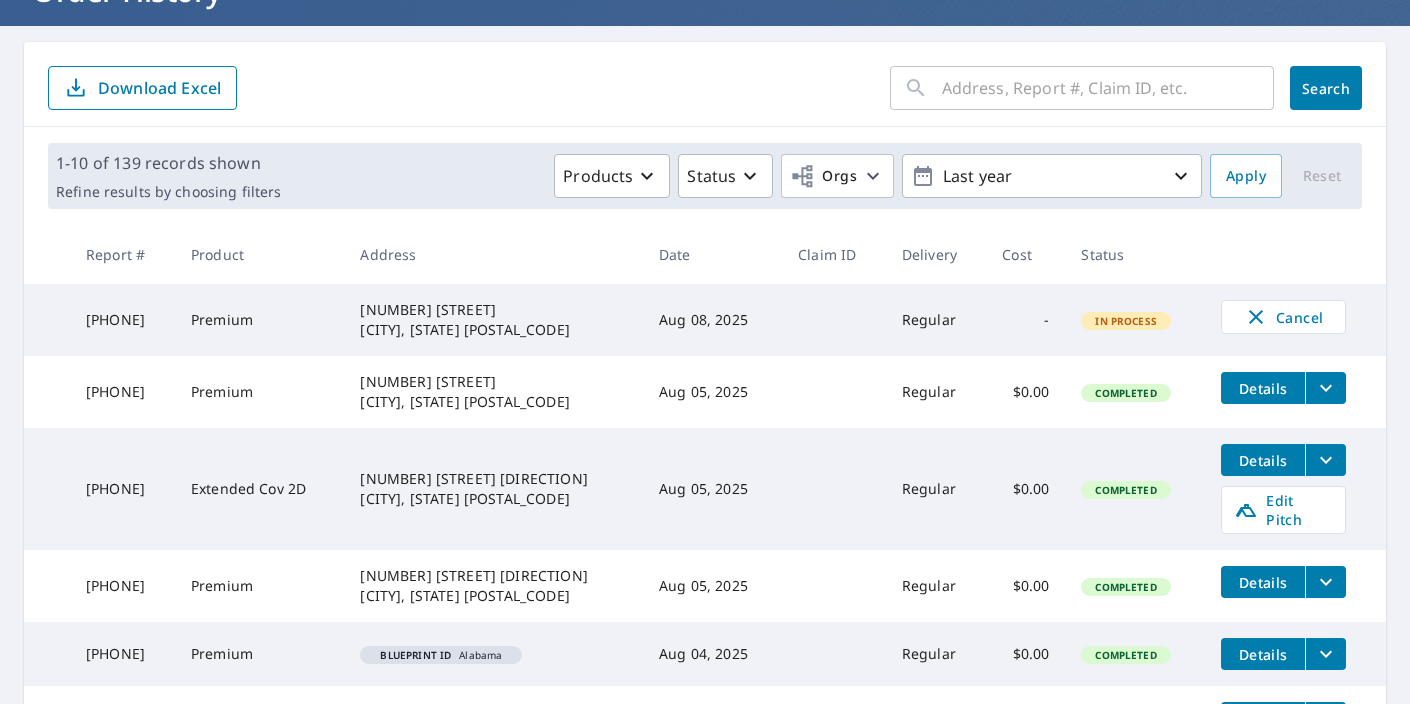 scroll, scrollTop: 191, scrollLeft: 0, axis: vertical 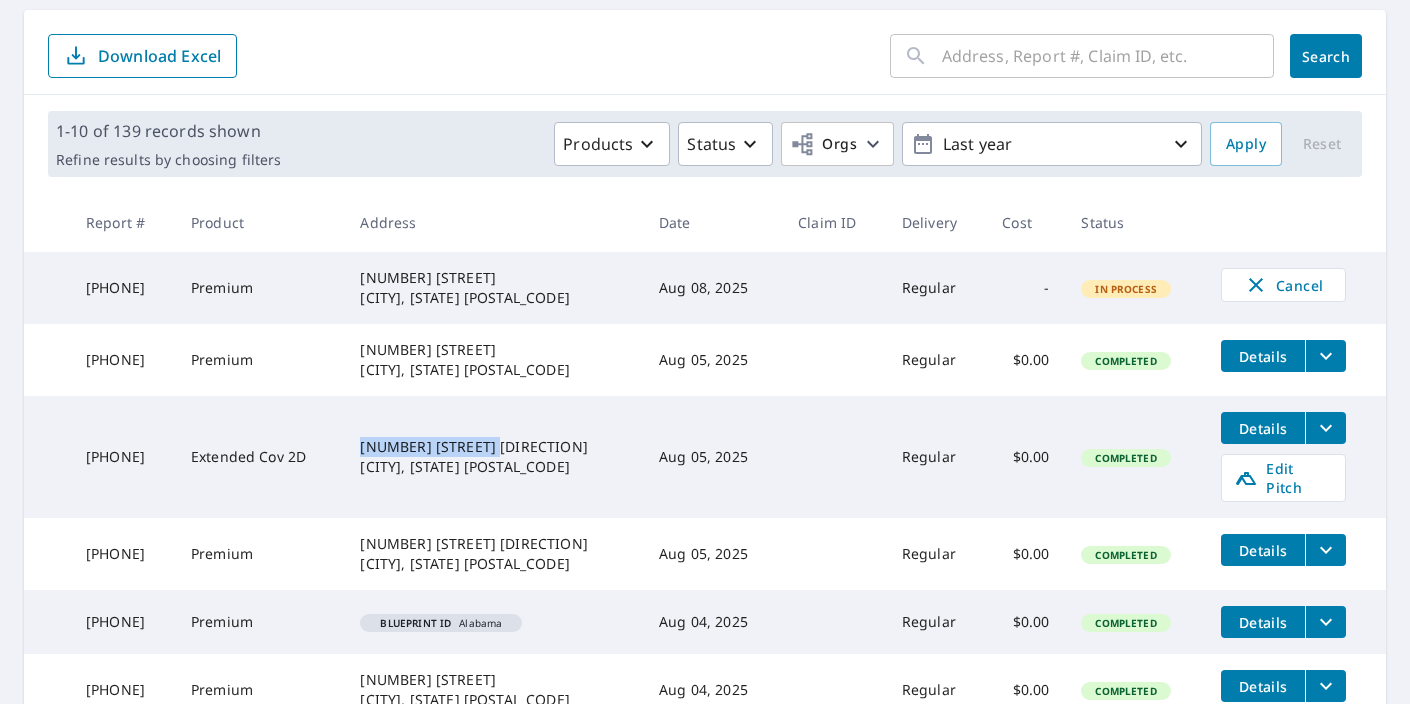 drag, startPoint x: 385, startPoint y: 436, endPoint x: 534, endPoint y: 440, distance: 149.05368 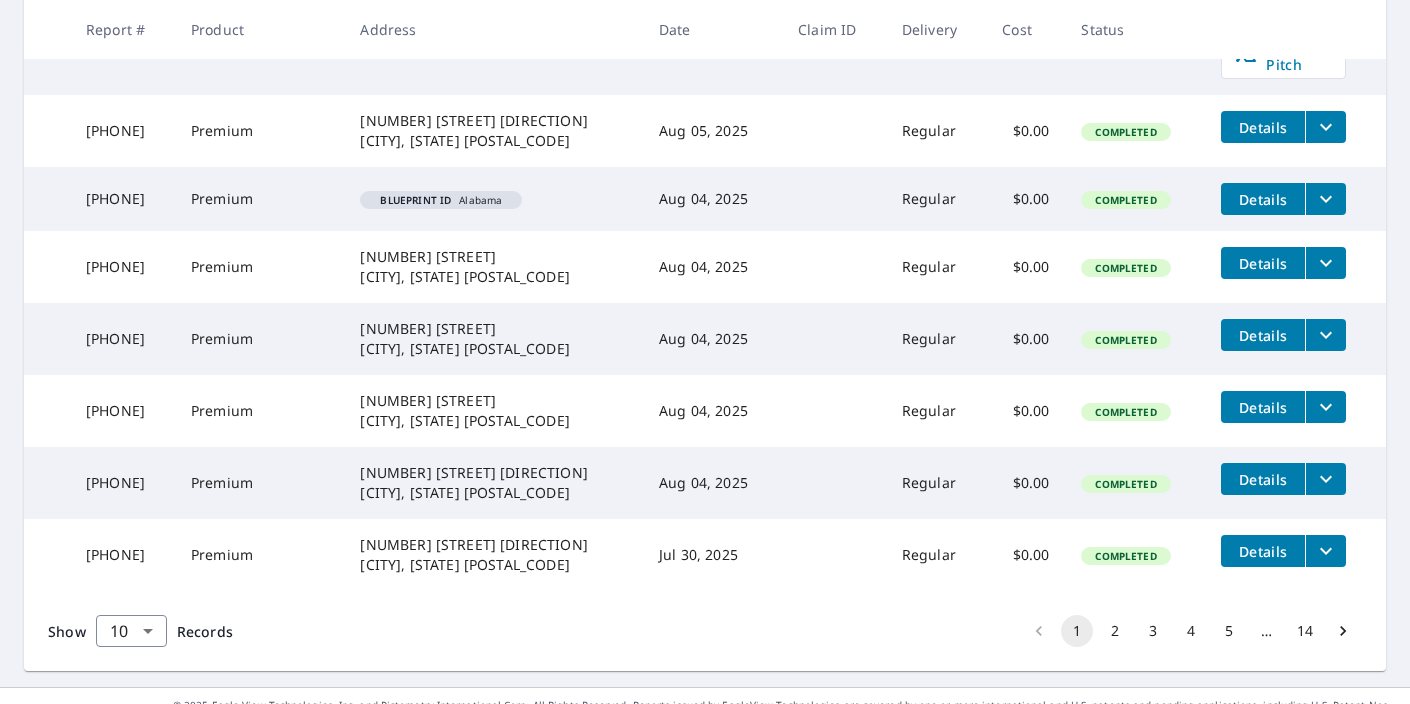 scroll, scrollTop: 634, scrollLeft: 0, axis: vertical 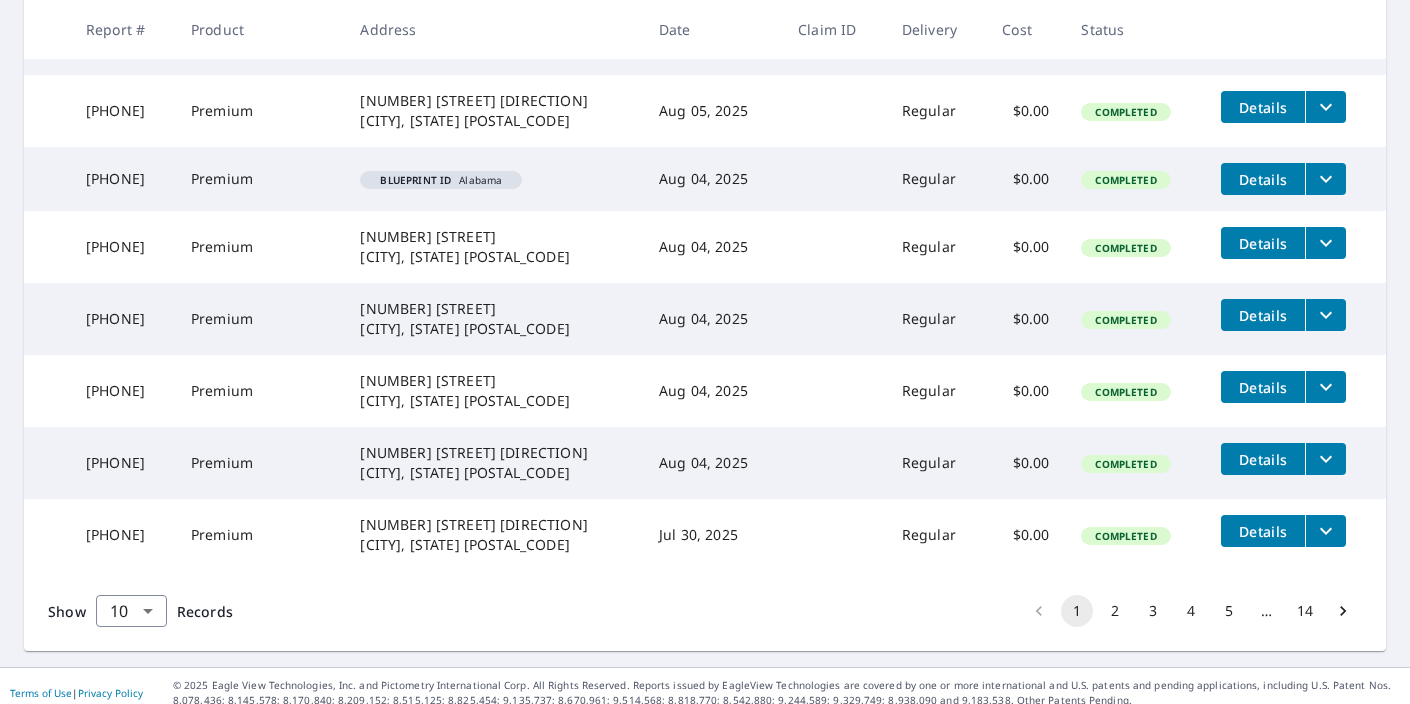 click on "2" at bounding box center (1115, 611) 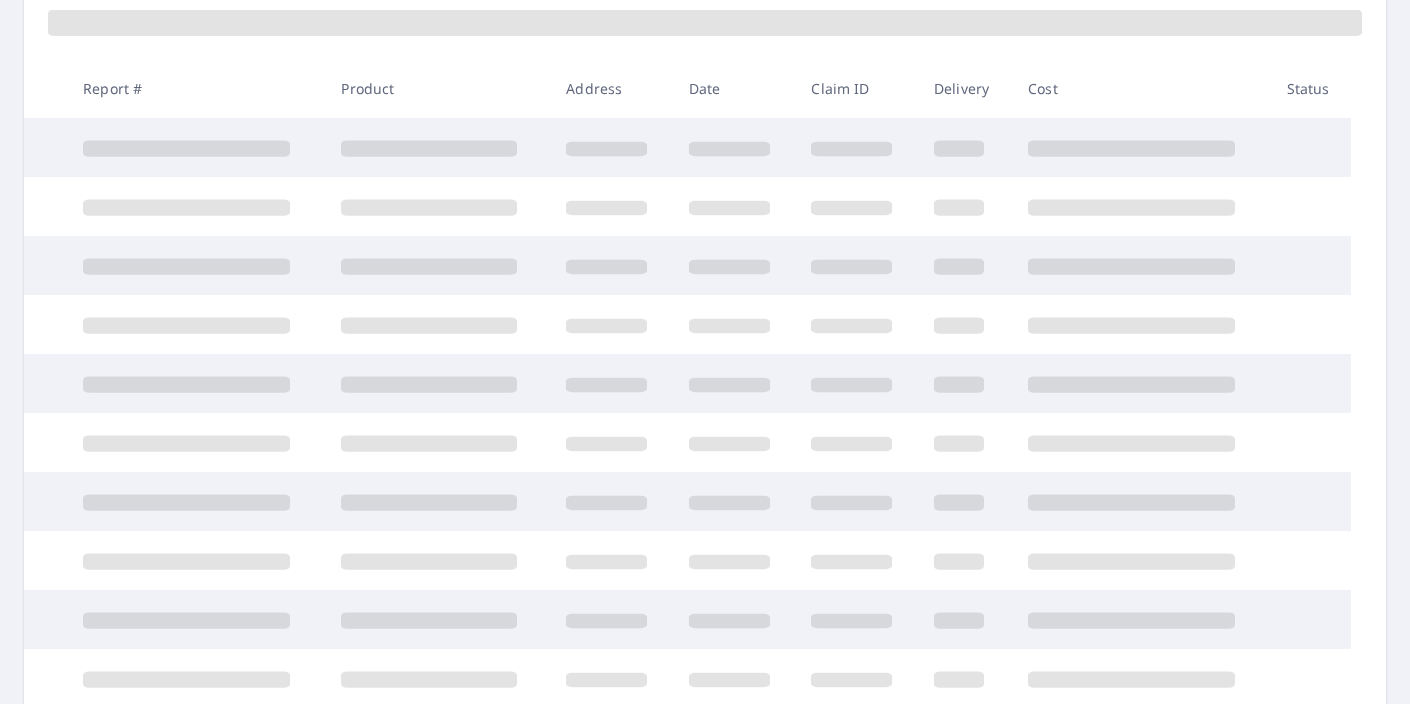 scroll, scrollTop: 51, scrollLeft: 0, axis: vertical 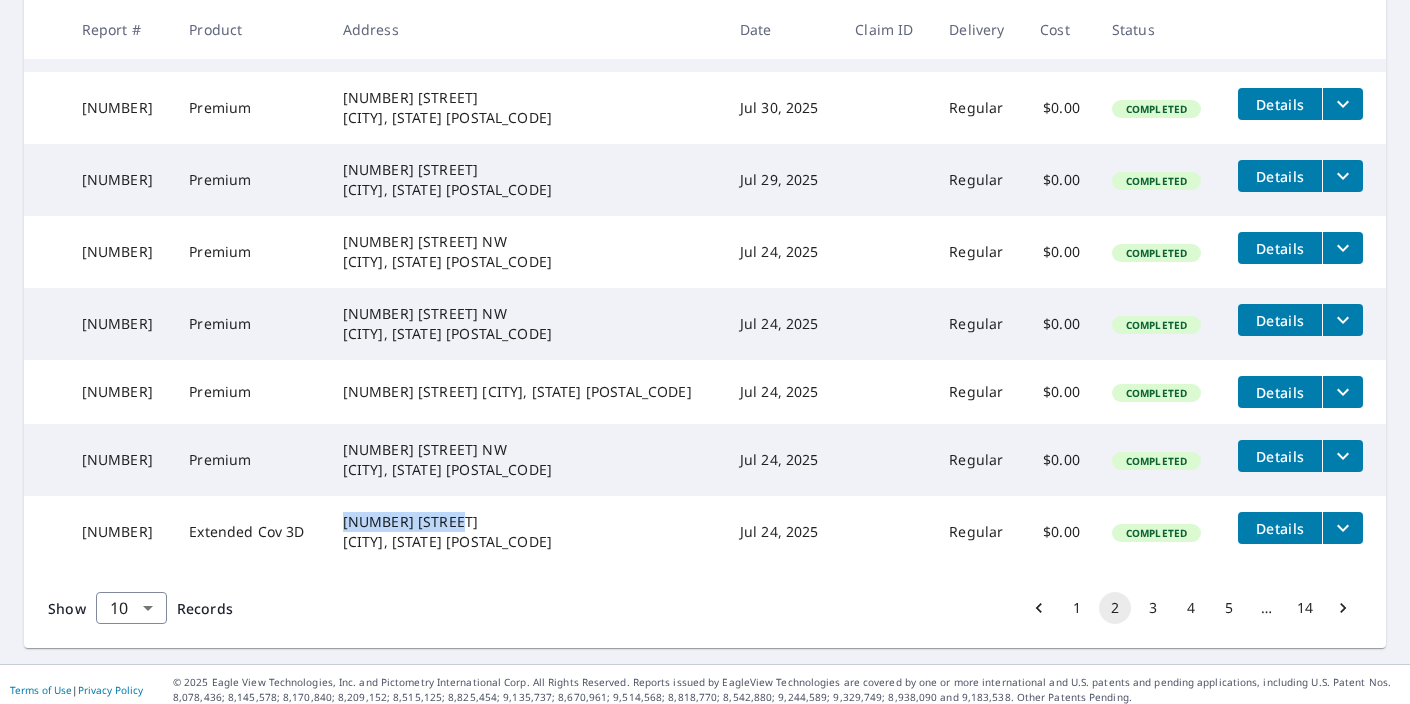 drag, startPoint x: 383, startPoint y: 530, endPoint x: 509, endPoint y: 532, distance: 126.01587 